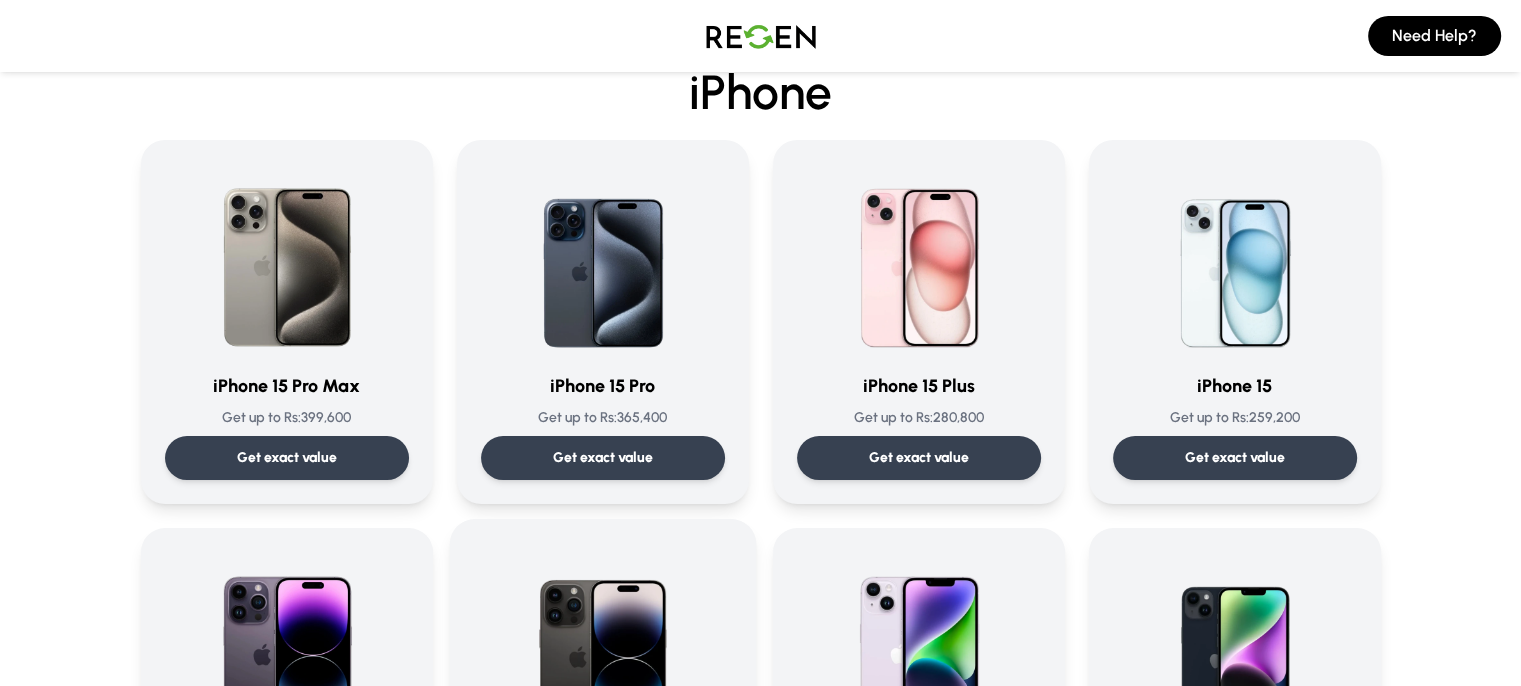 scroll, scrollTop: 100, scrollLeft: 0, axis: vertical 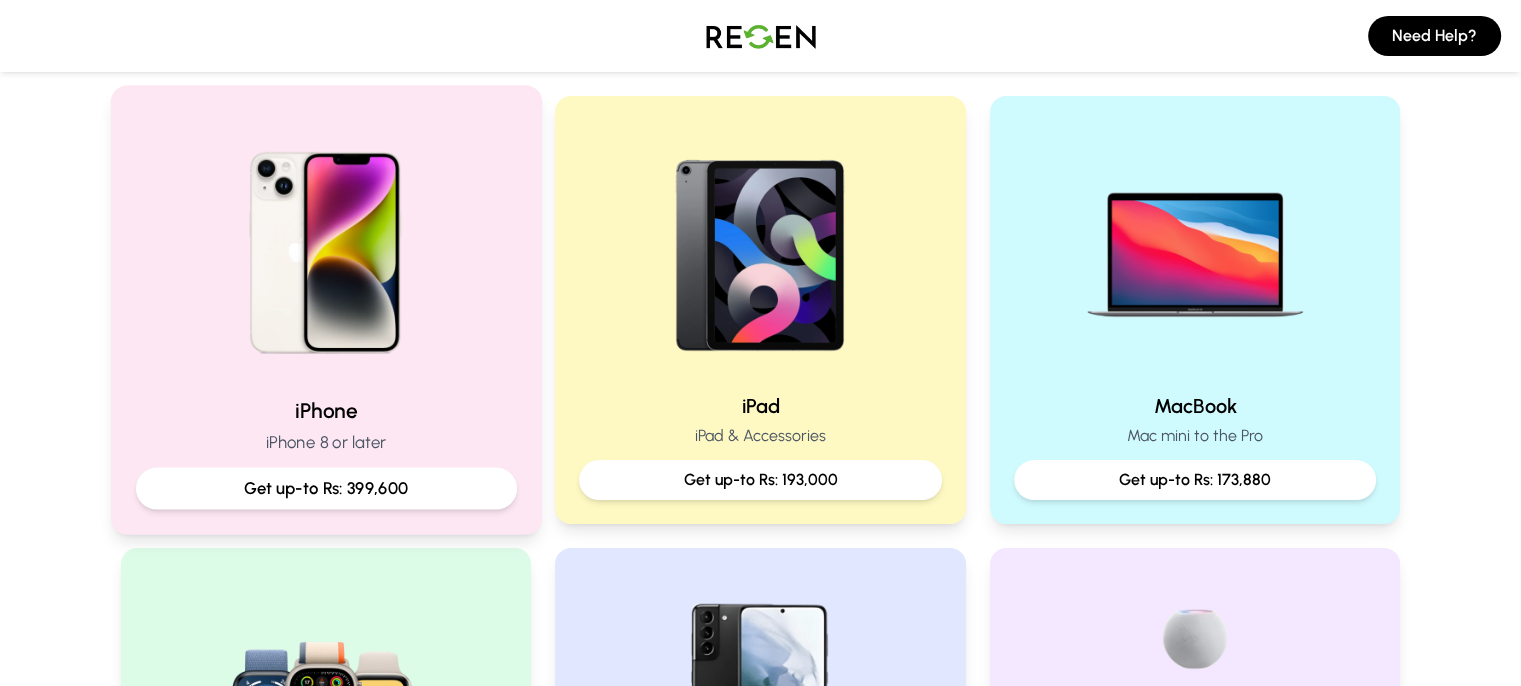 click at bounding box center (325, 245) 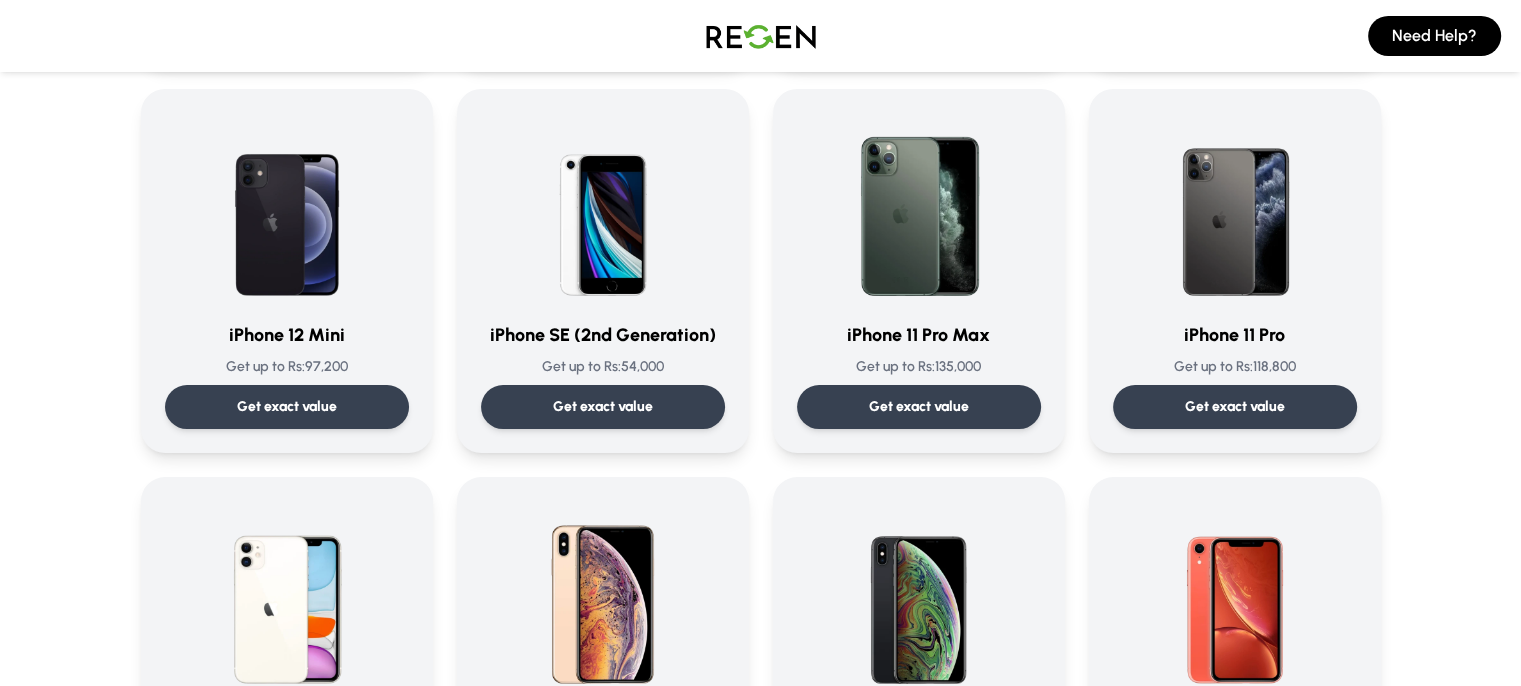 scroll, scrollTop: 1700, scrollLeft: 0, axis: vertical 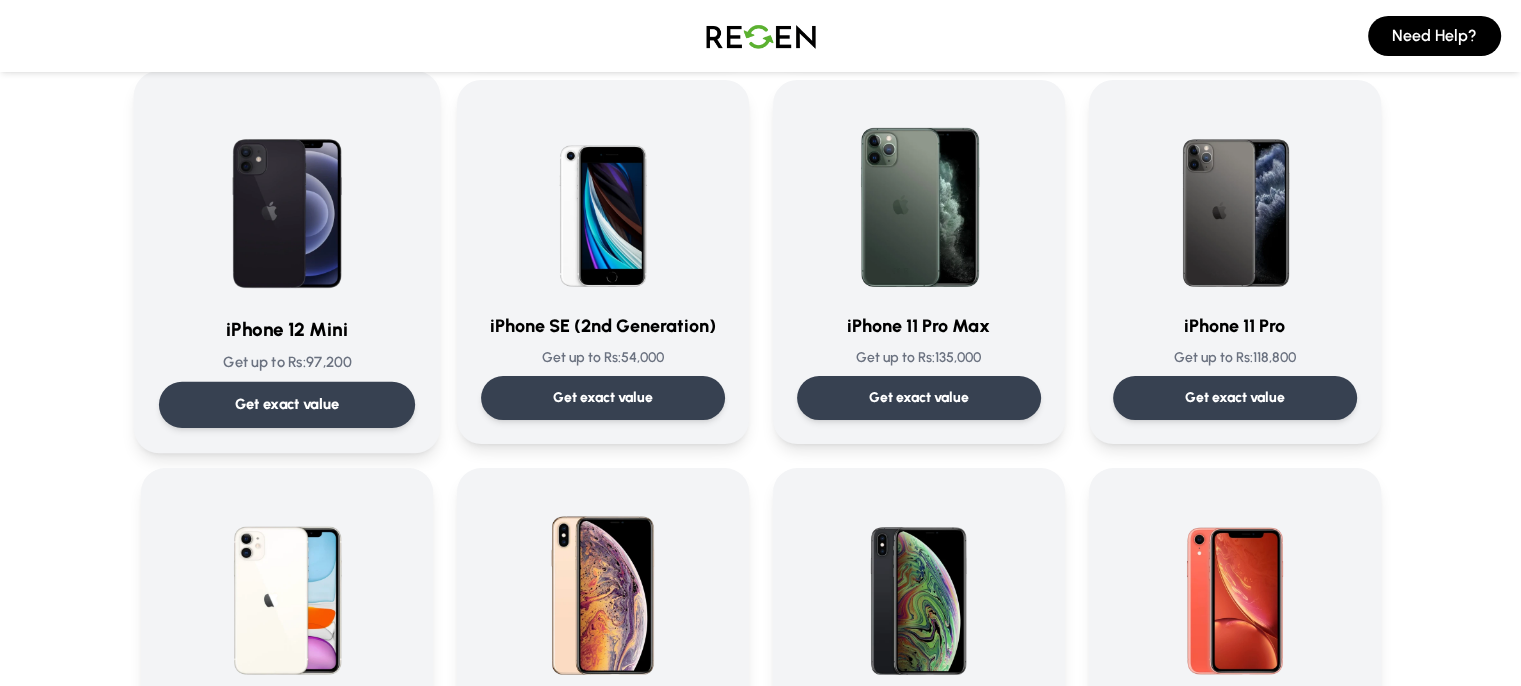 click on "Get exact value" at bounding box center (286, 404) 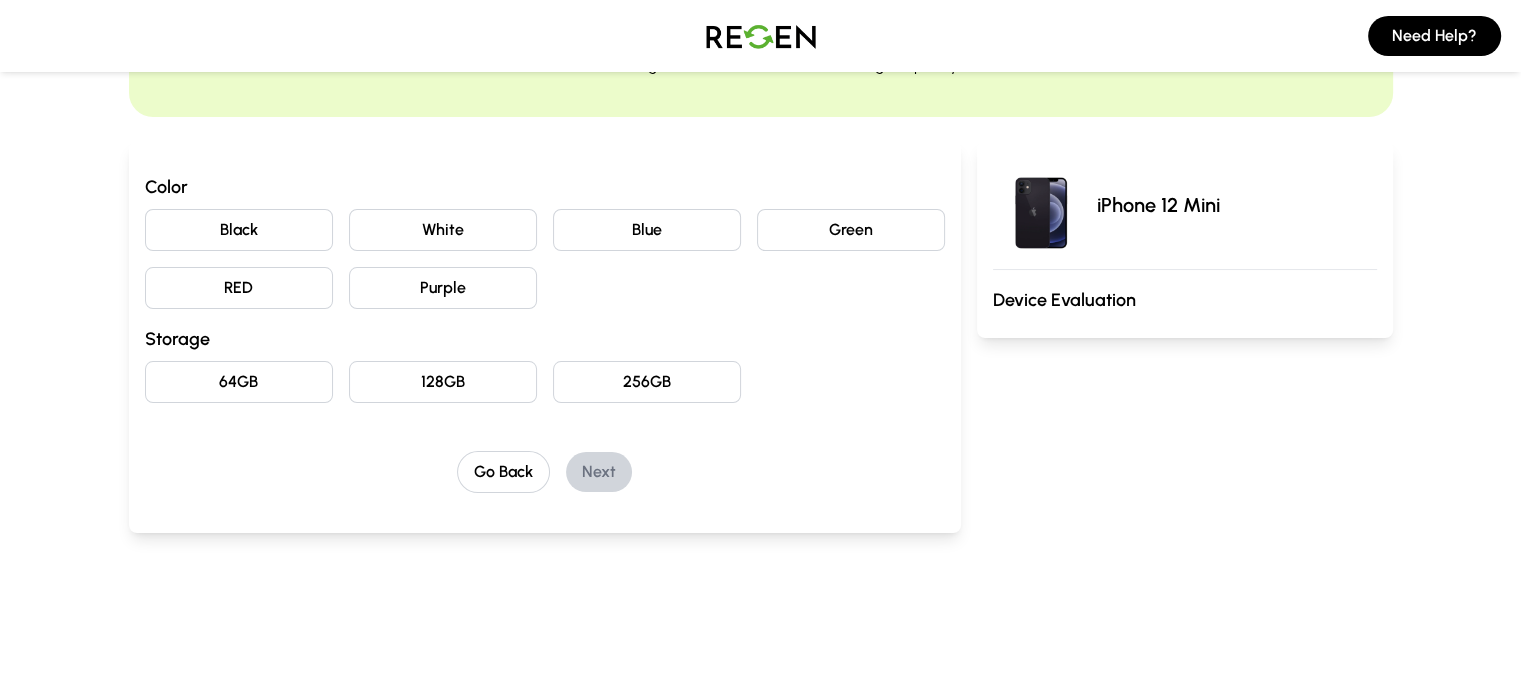 scroll, scrollTop: 0, scrollLeft: 0, axis: both 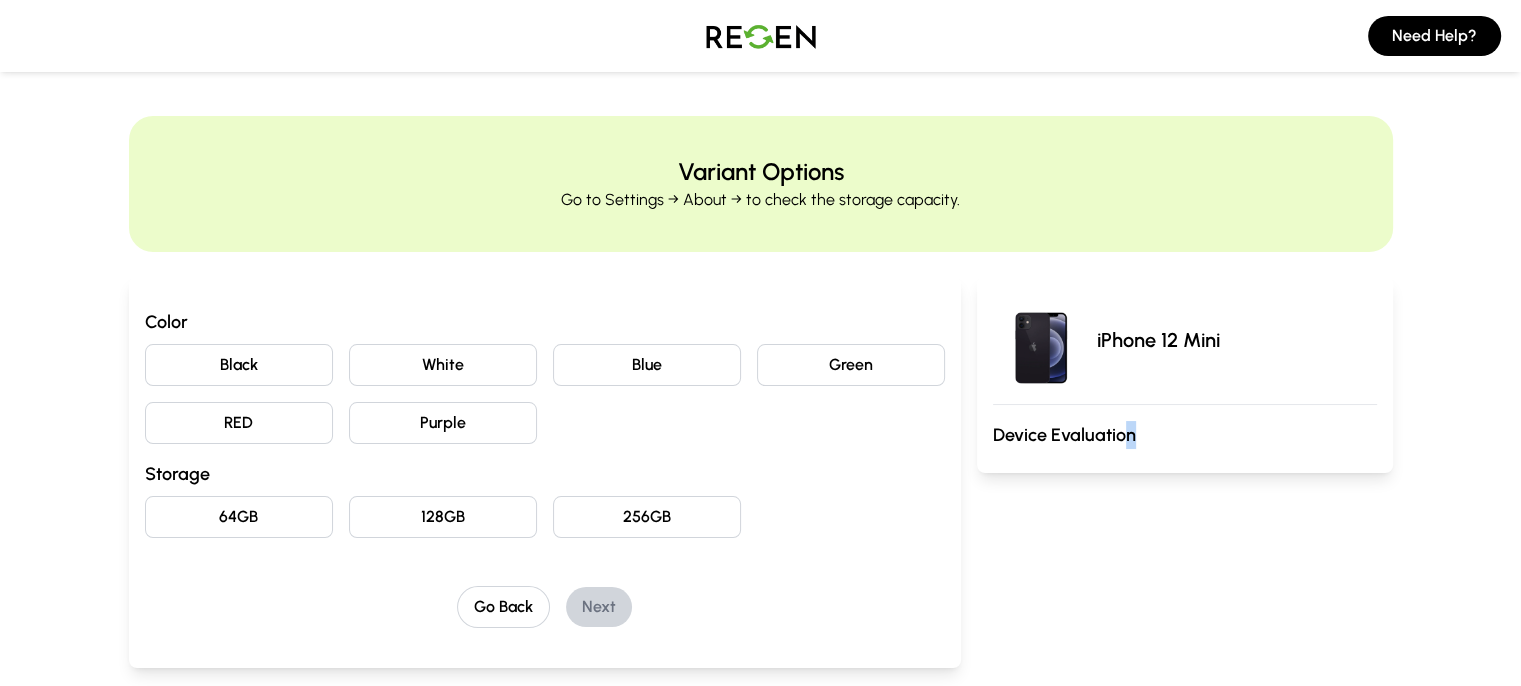 click on "Device Evaluation" at bounding box center [1185, 435] 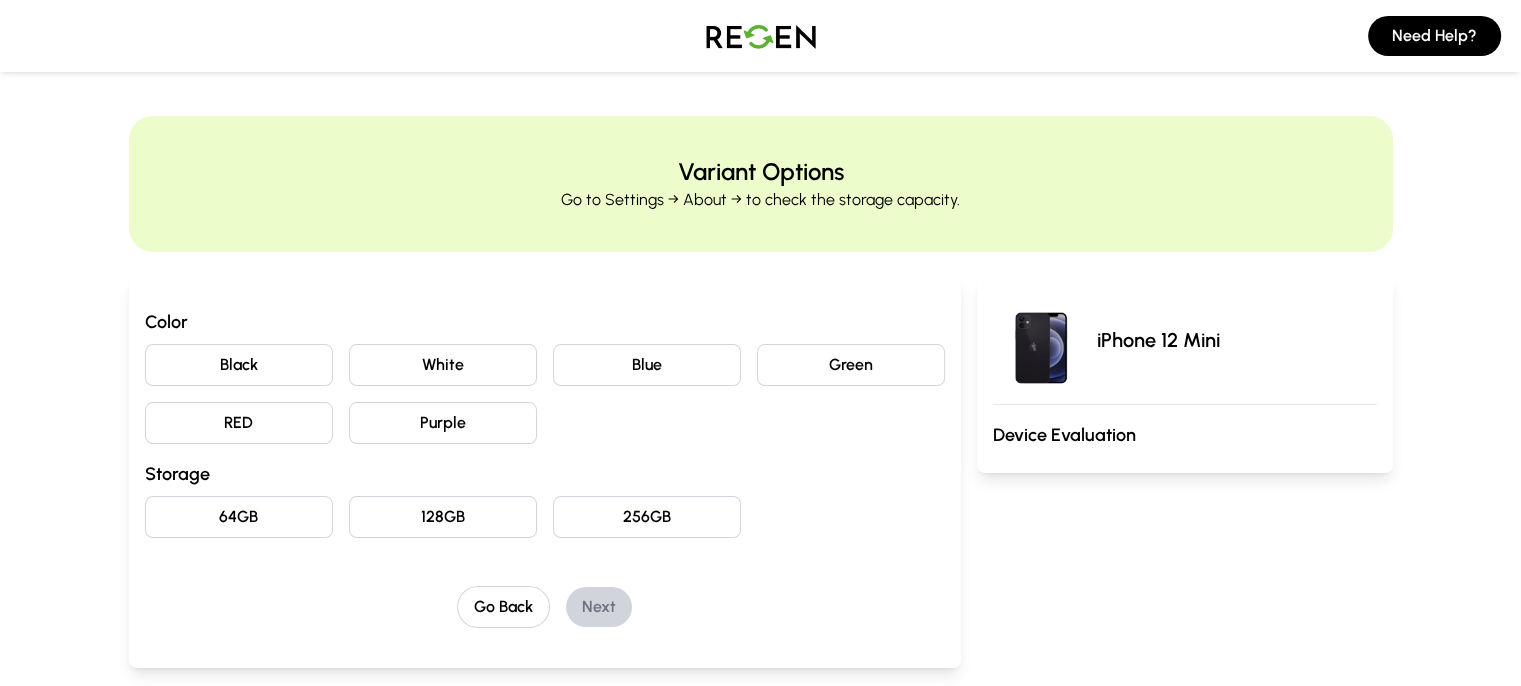 click on "iPhone 12 Mini   Device Evaluation" at bounding box center [1185, 374] 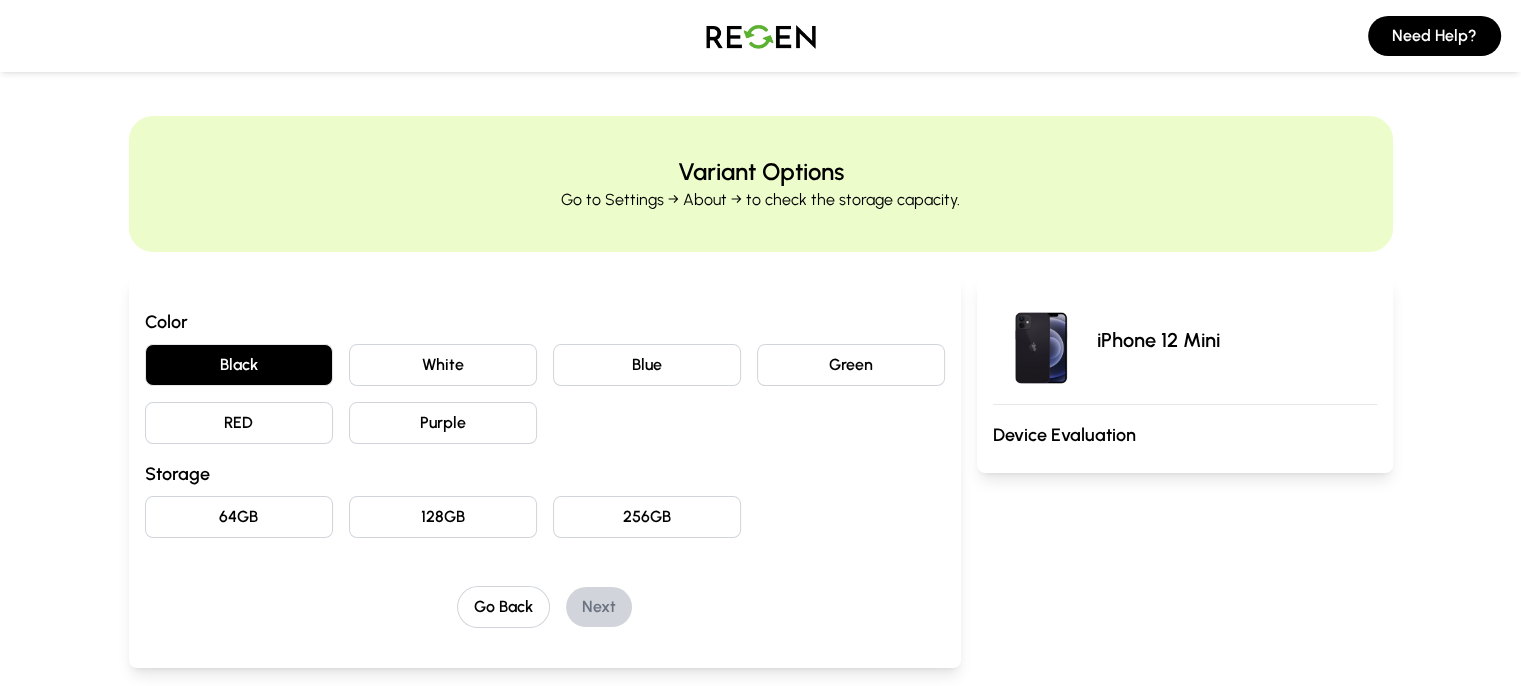 click on "128GB" at bounding box center [443, 517] 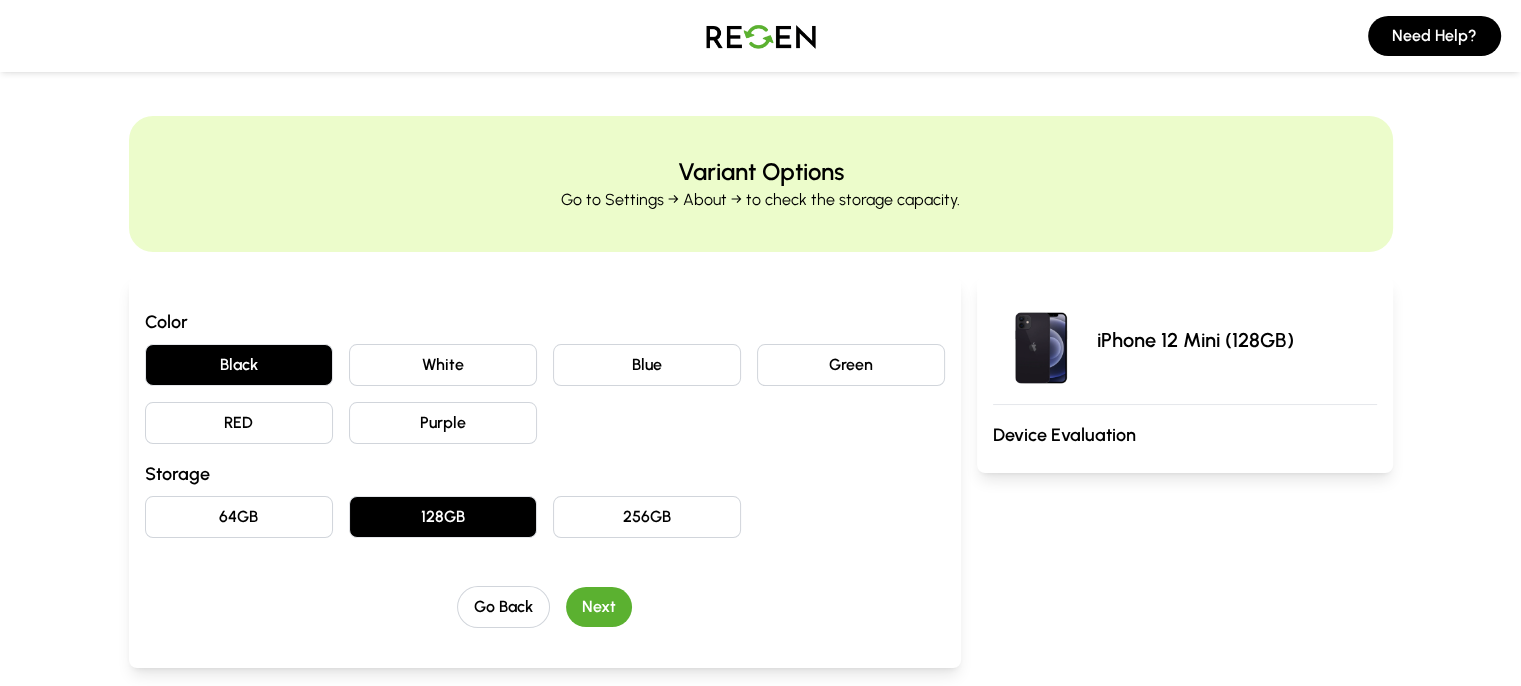 click on "Next" at bounding box center (599, 607) 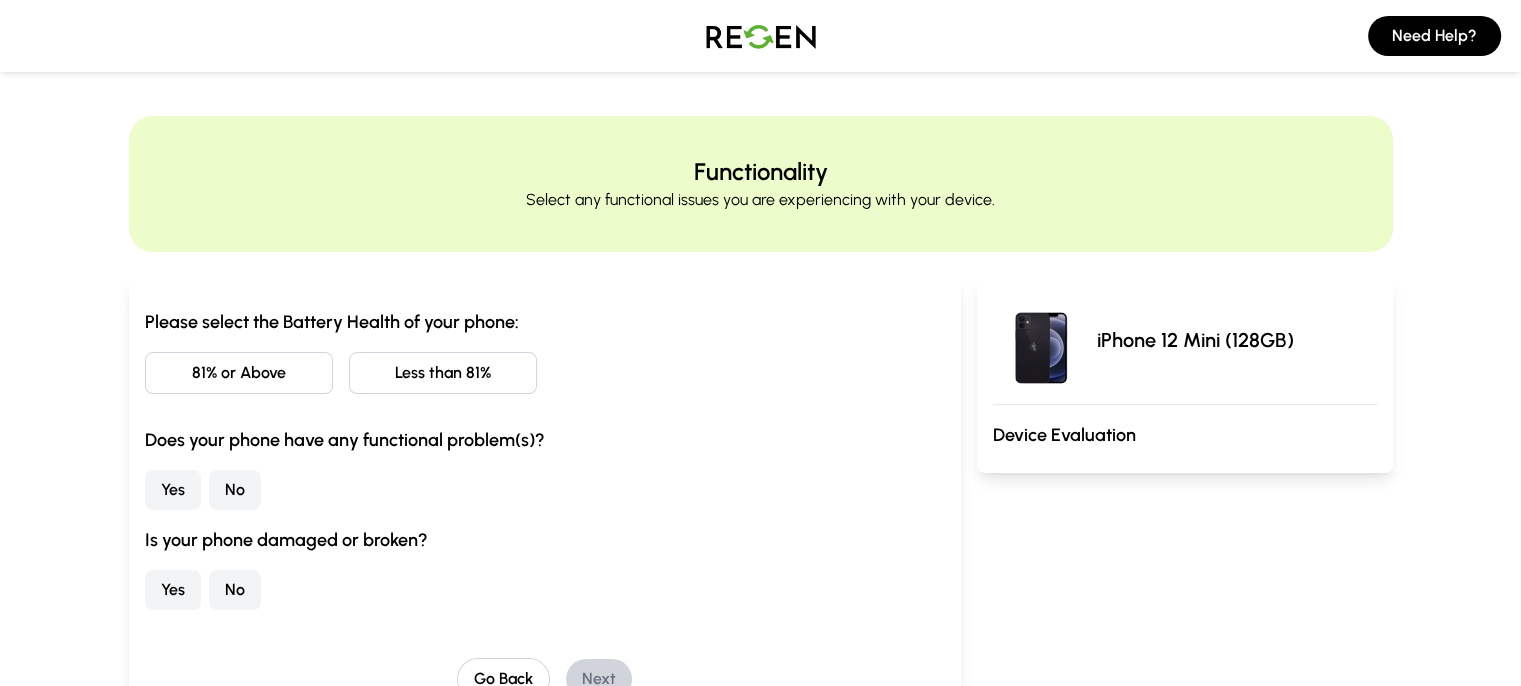 click on "81% or Above" at bounding box center (239, 373) 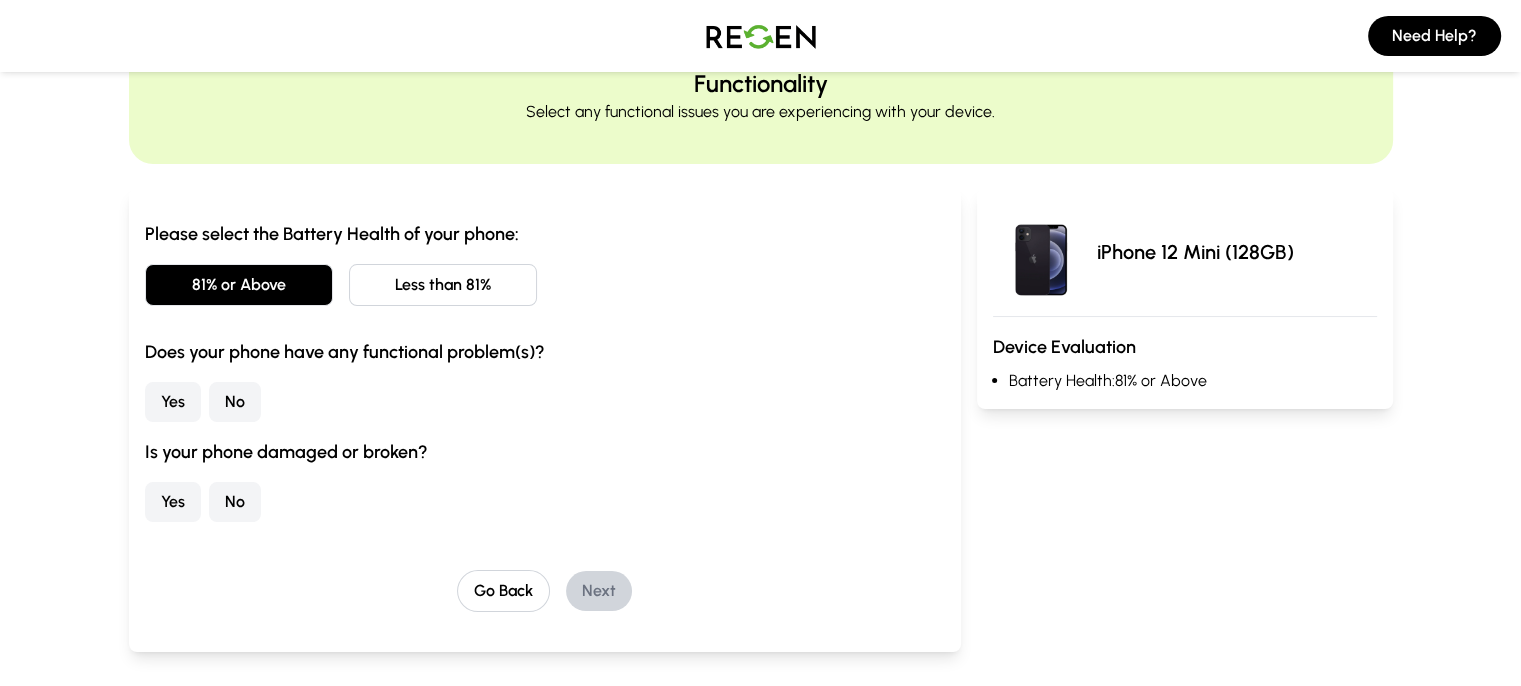 scroll, scrollTop: 100, scrollLeft: 0, axis: vertical 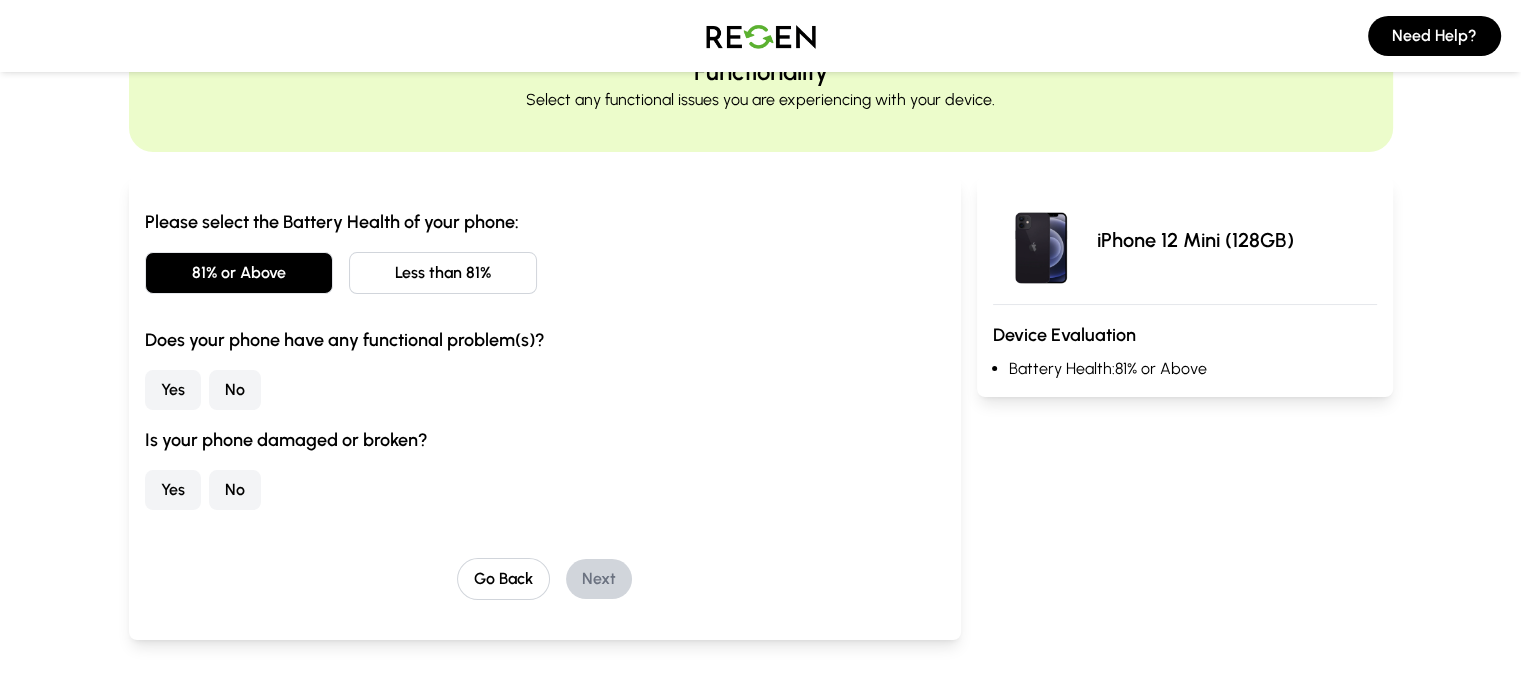 click on "No" at bounding box center [235, 390] 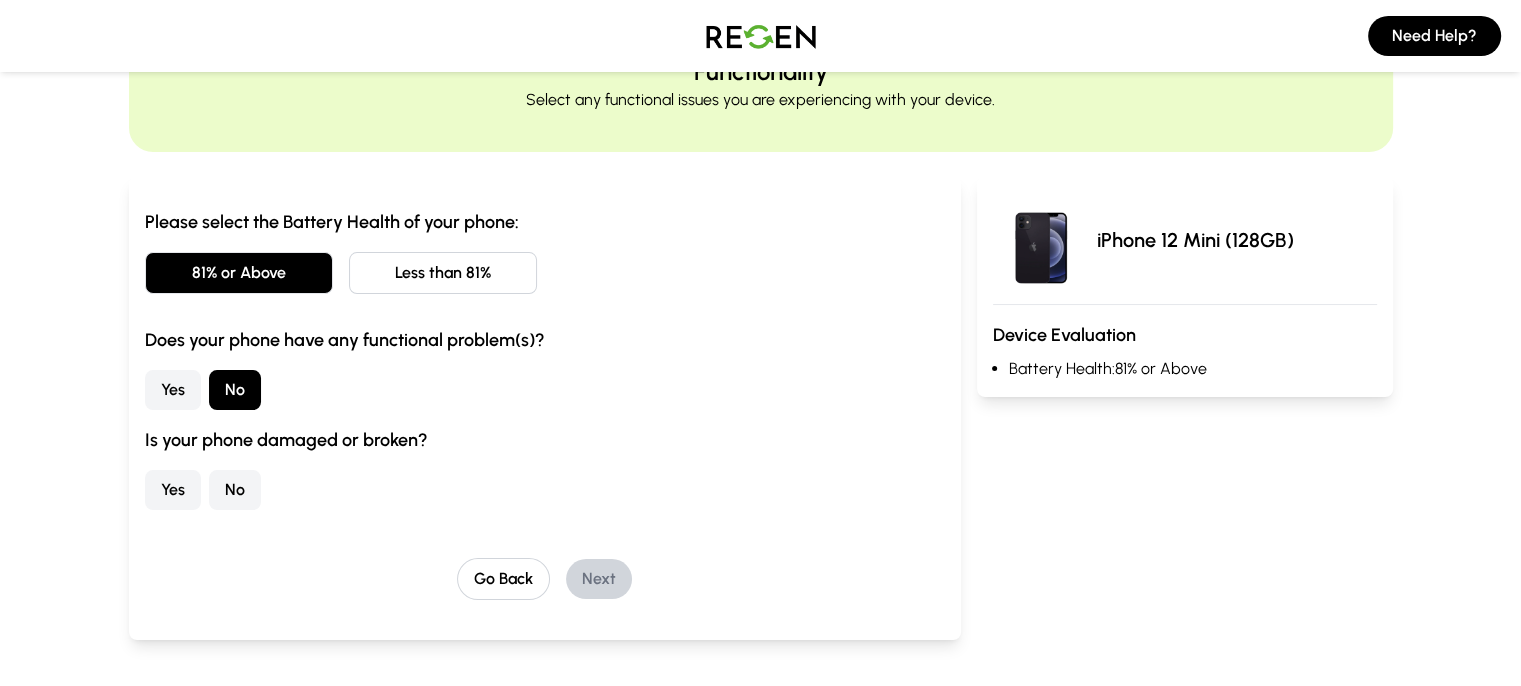 click on "No" at bounding box center (235, 490) 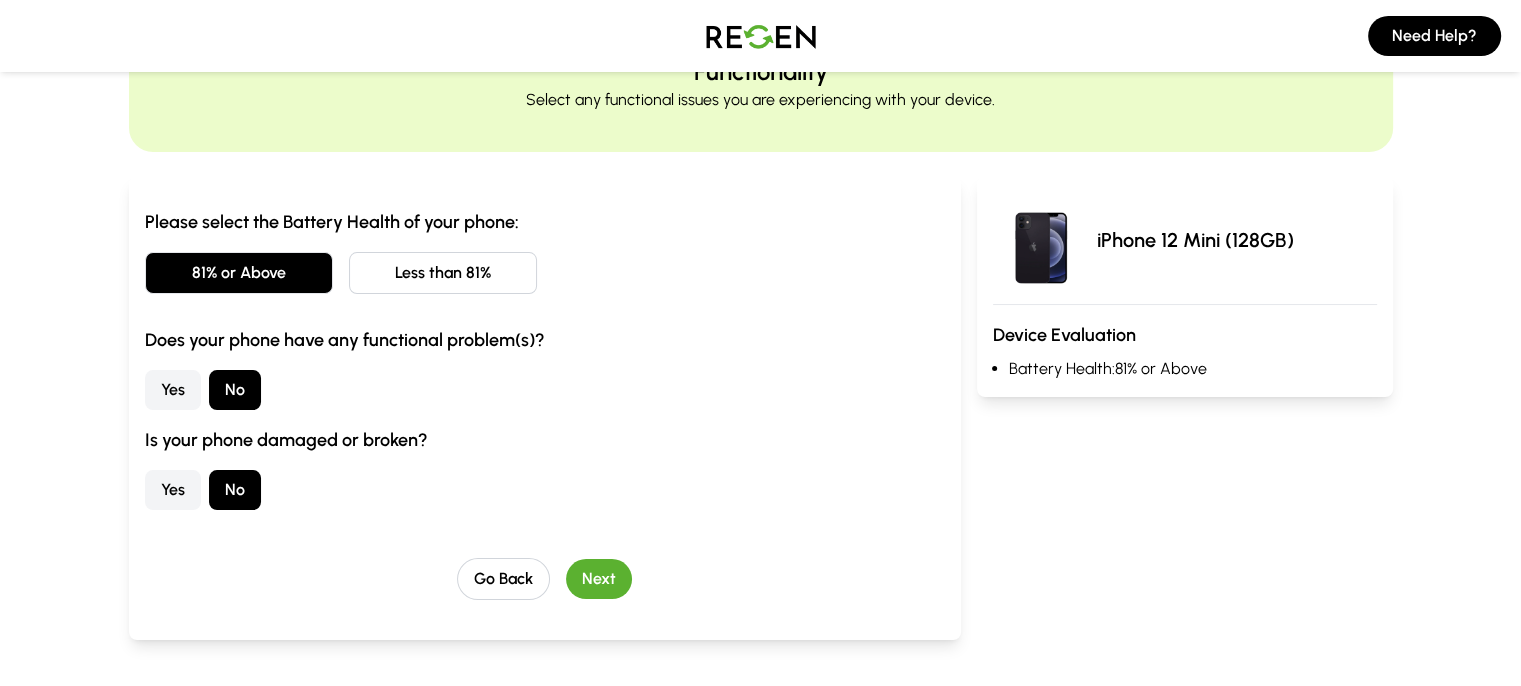 click on "Next" at bounding box center [599, 579] 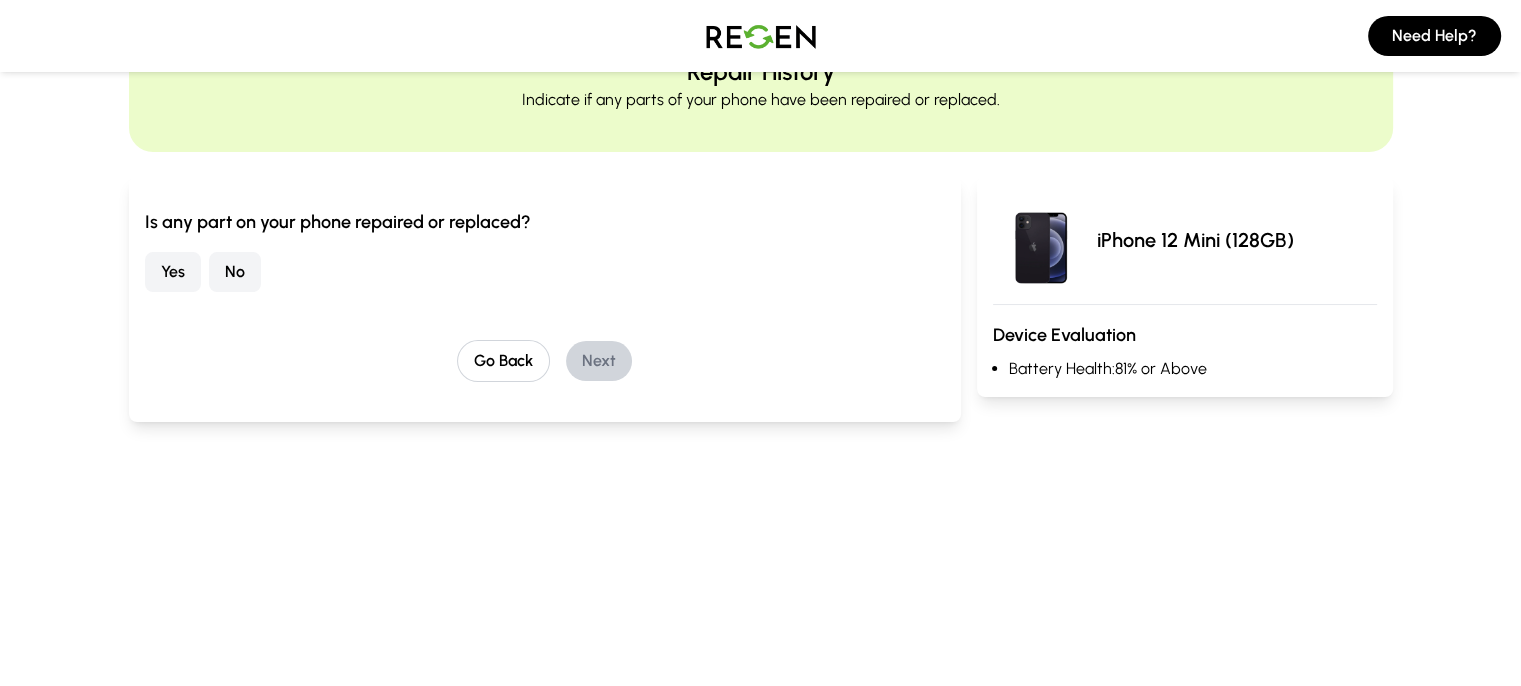 click on "No" at bounding box center (235, 272) 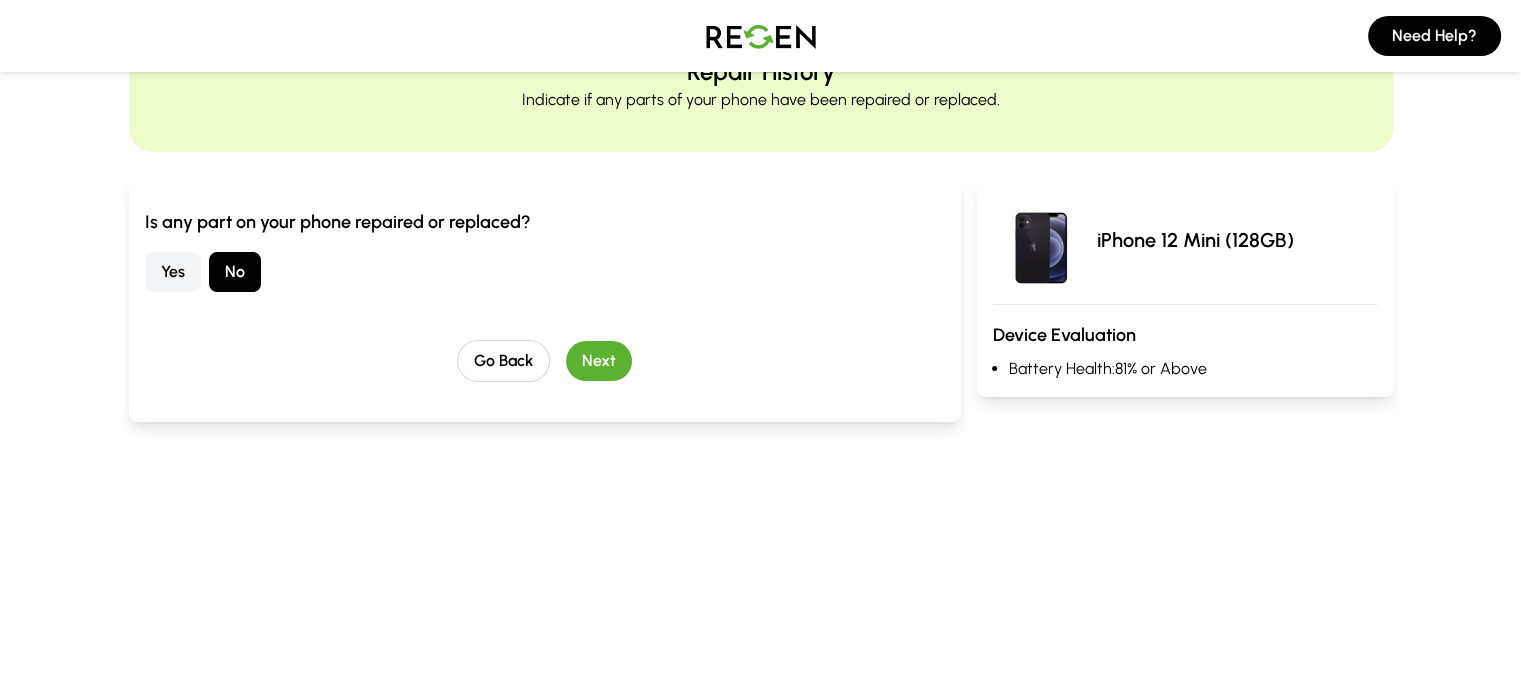 click on "Next" at bounding box center (599, 361) 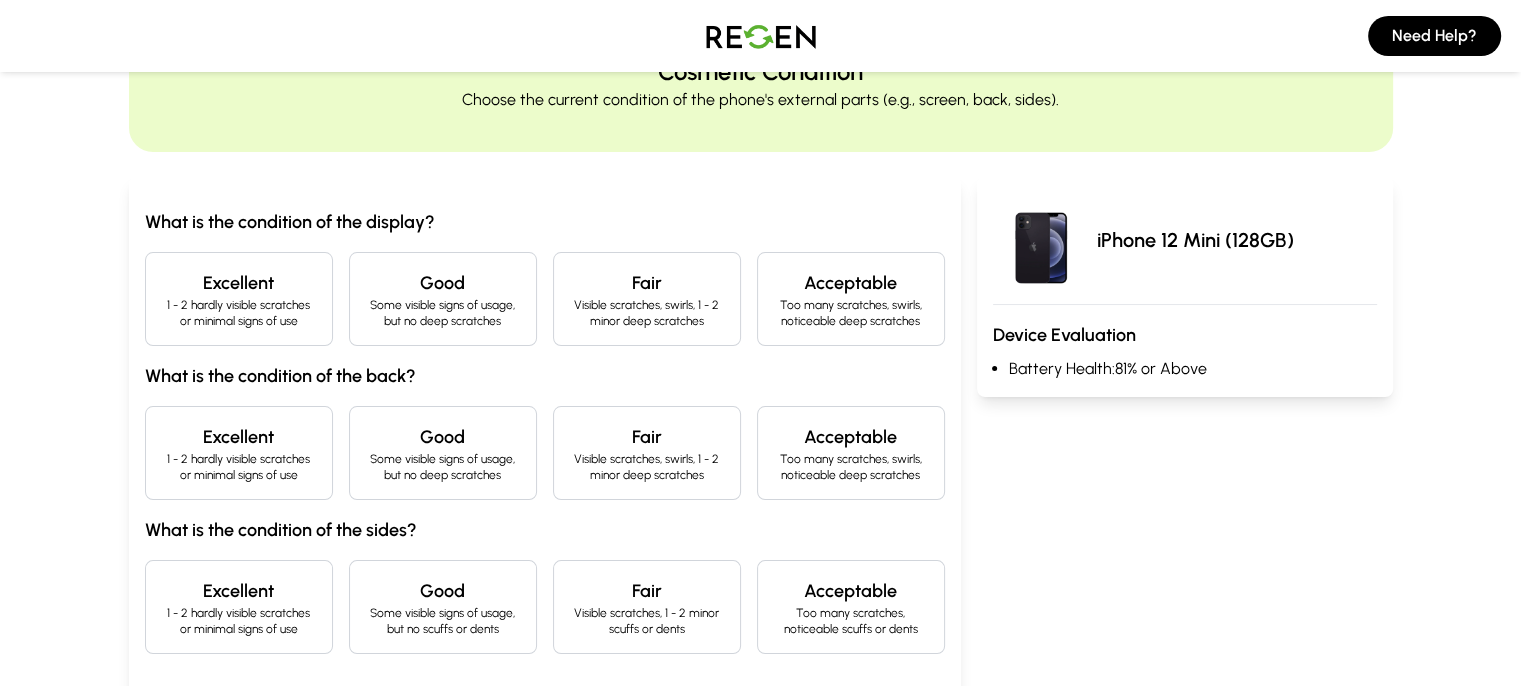 click on "1 - 2 hardly visible scratches or minimal signs of use" at bounding box center [239, 313] 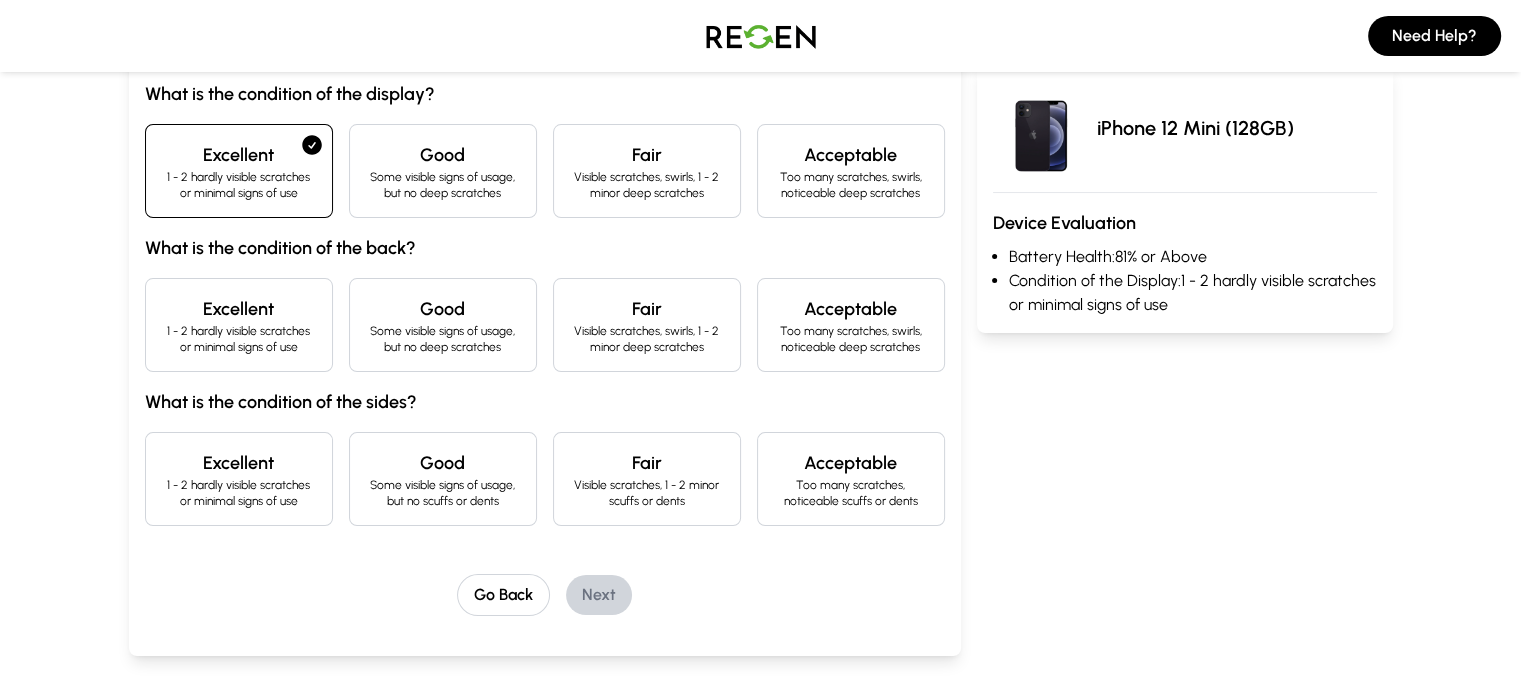scroll, scrollTop: 200, scrollLeft: 0, axis: vertical 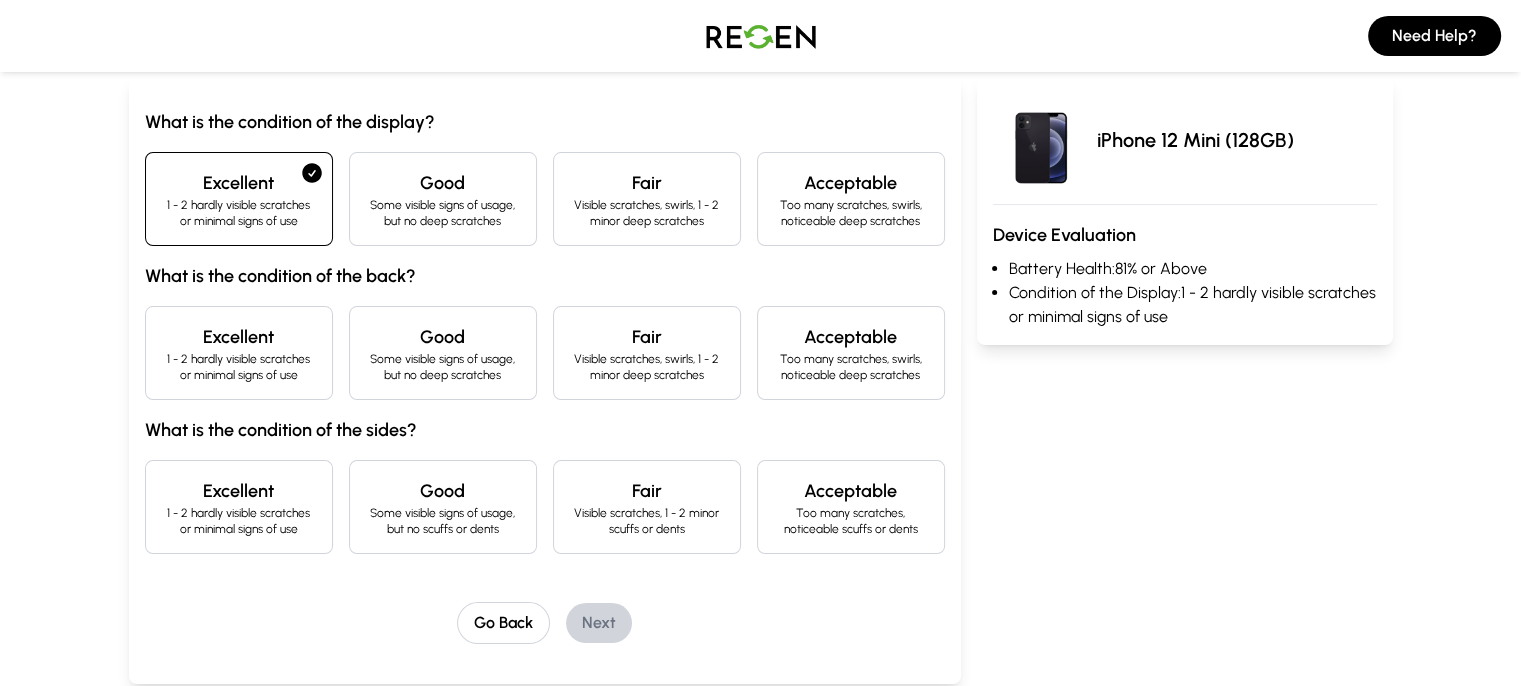 click on "1 - 2 hardly visible scratches or minimal signs of use" at bounding box center [239, 367] 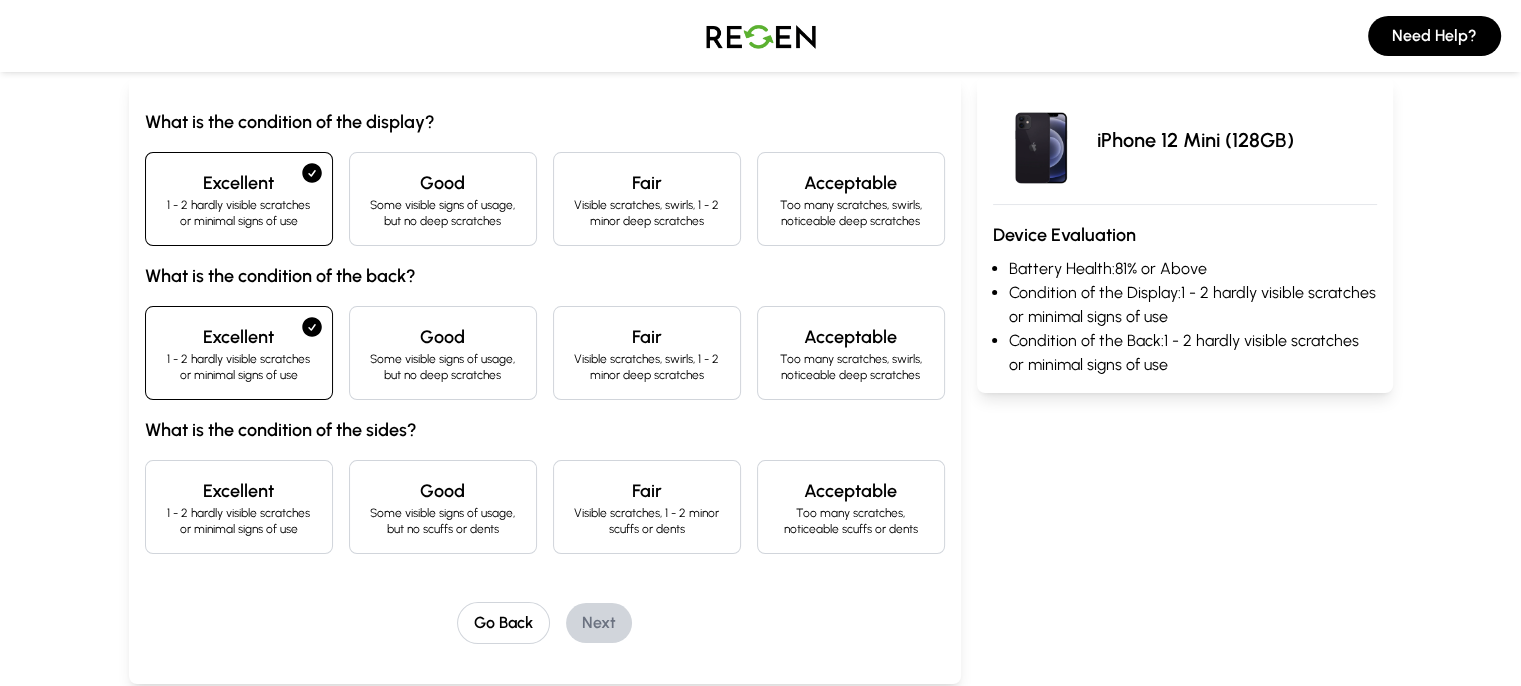 click on "Some visible signs of usage, but no scuffs or dents" at bounding box center [443, 521] 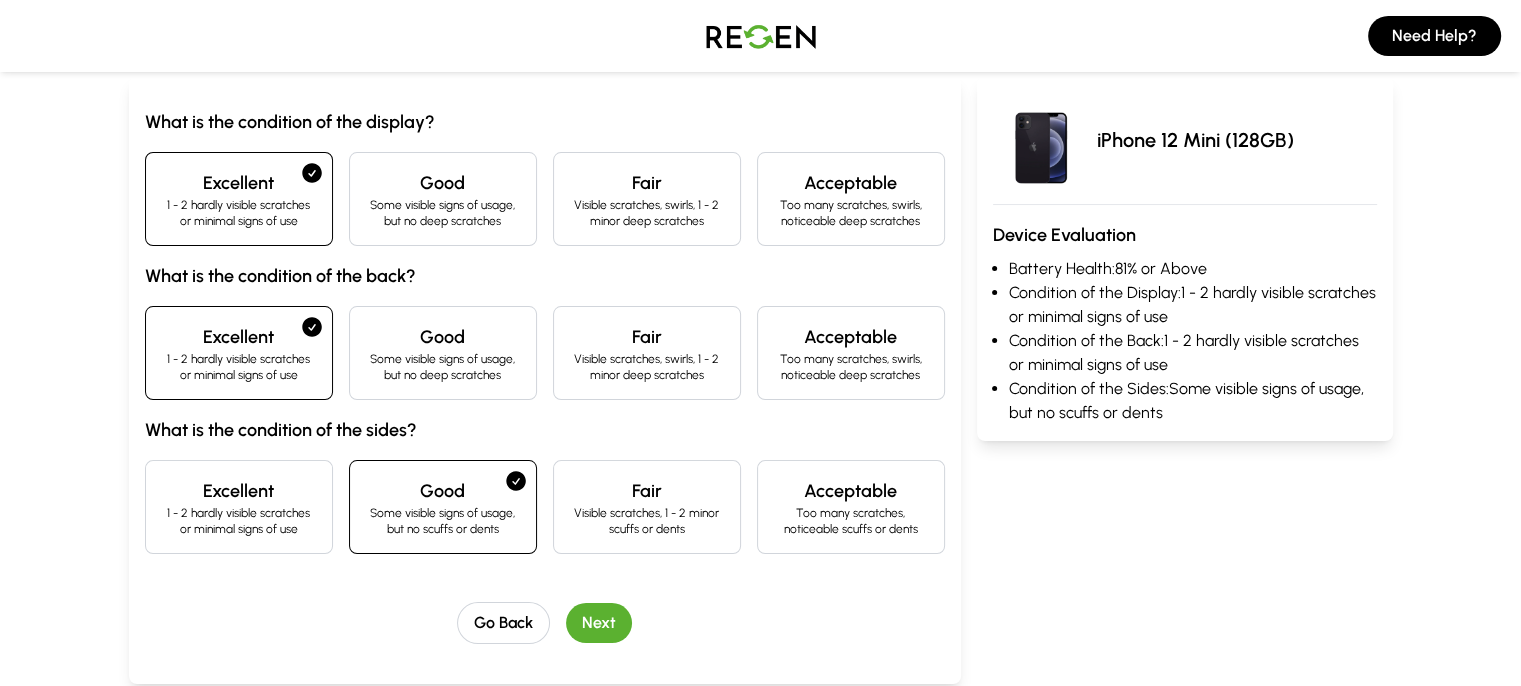 click on "Next" at bounding box center [599, 623] 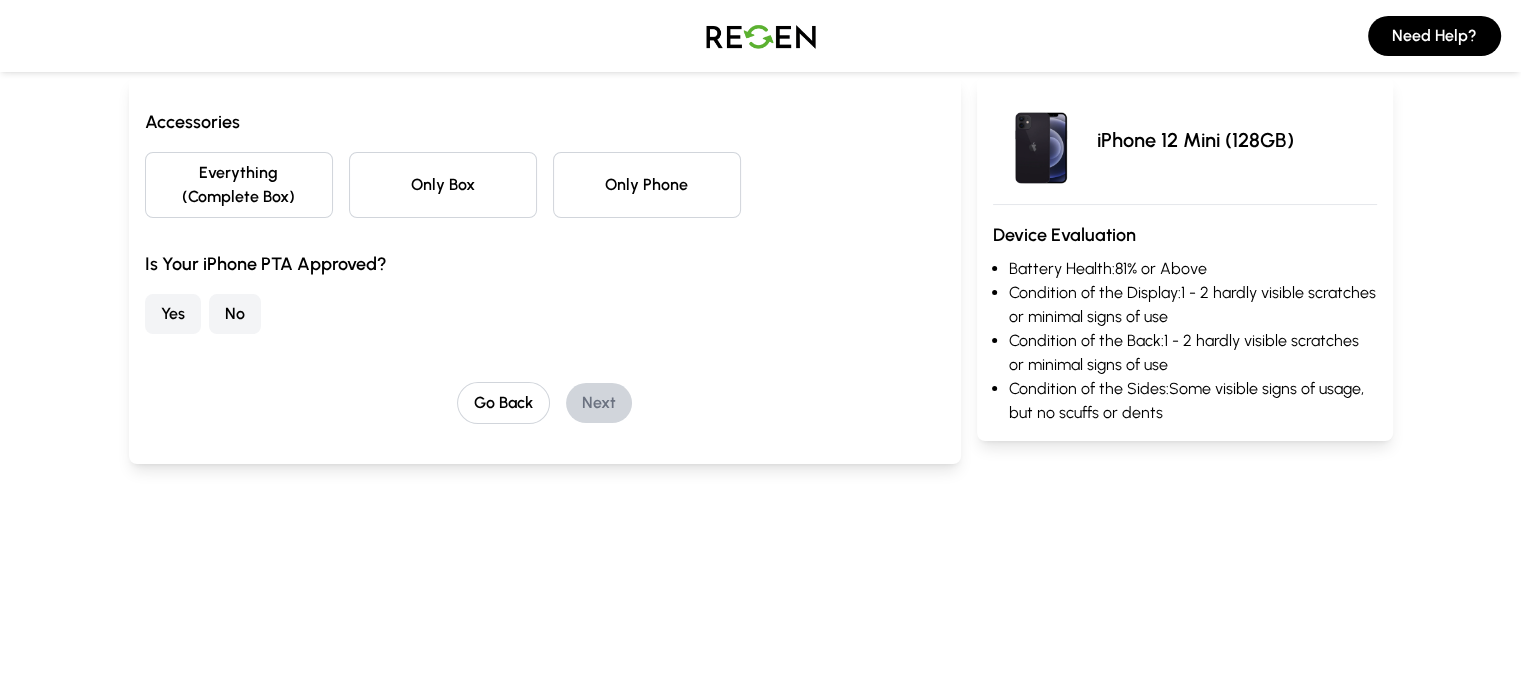 click on "Yes" at bounding box center [173, 314] 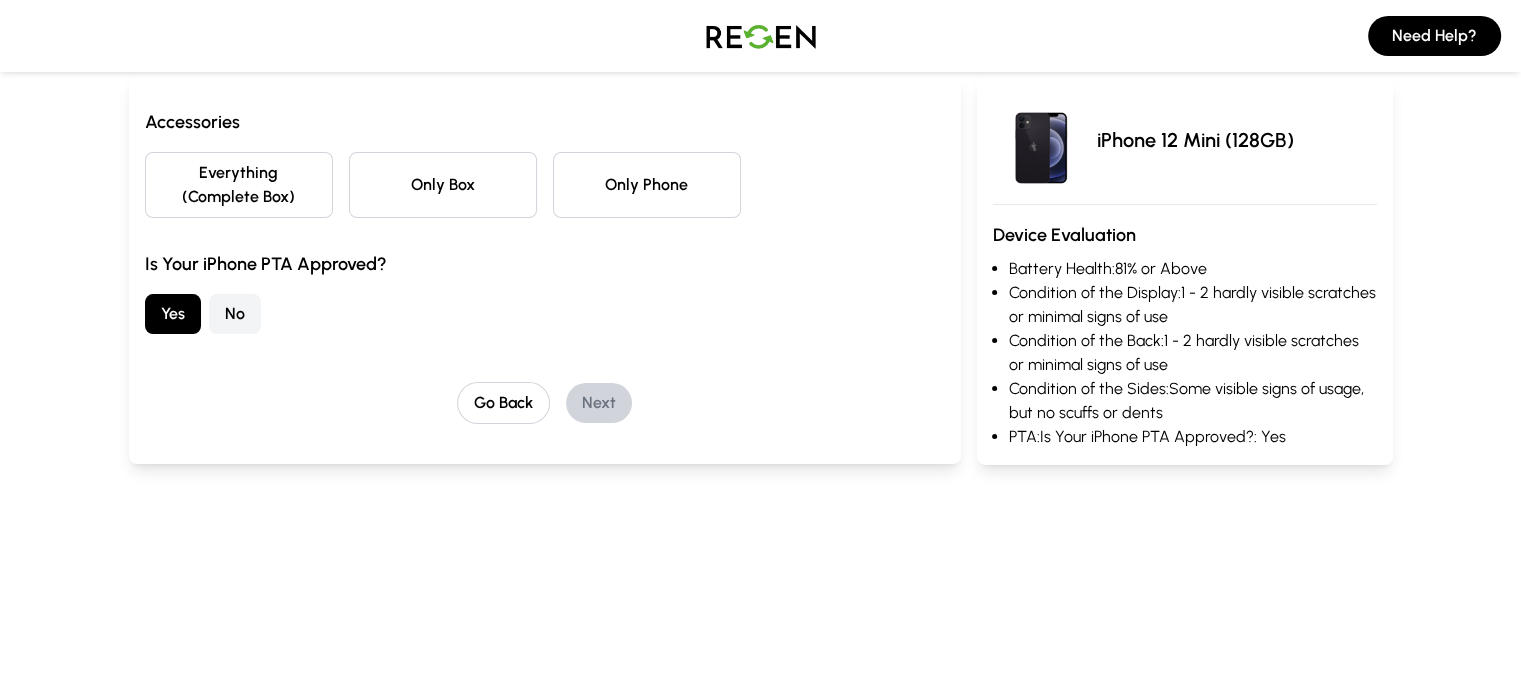 click on "Only Phone" at bounding box center [647, 185] 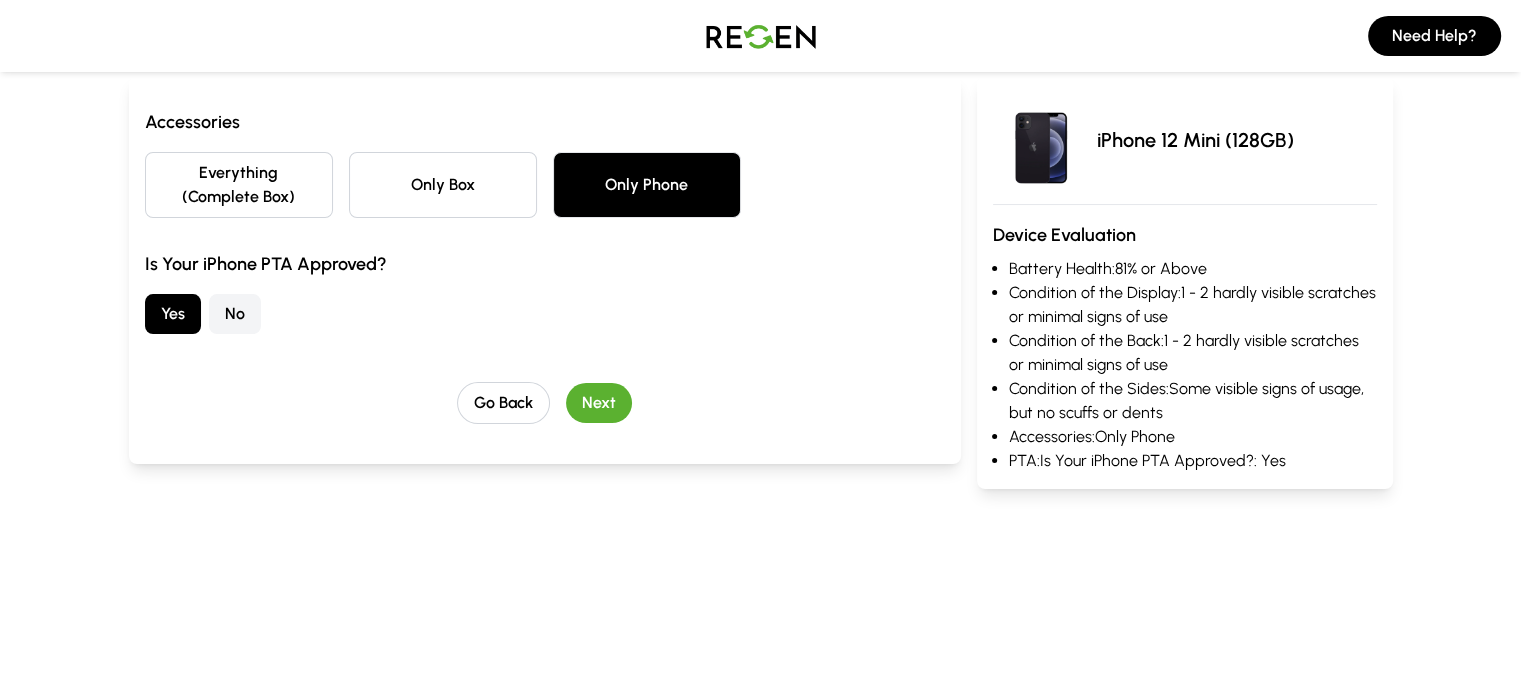 click on "Next" at bounding box center [599, 403] 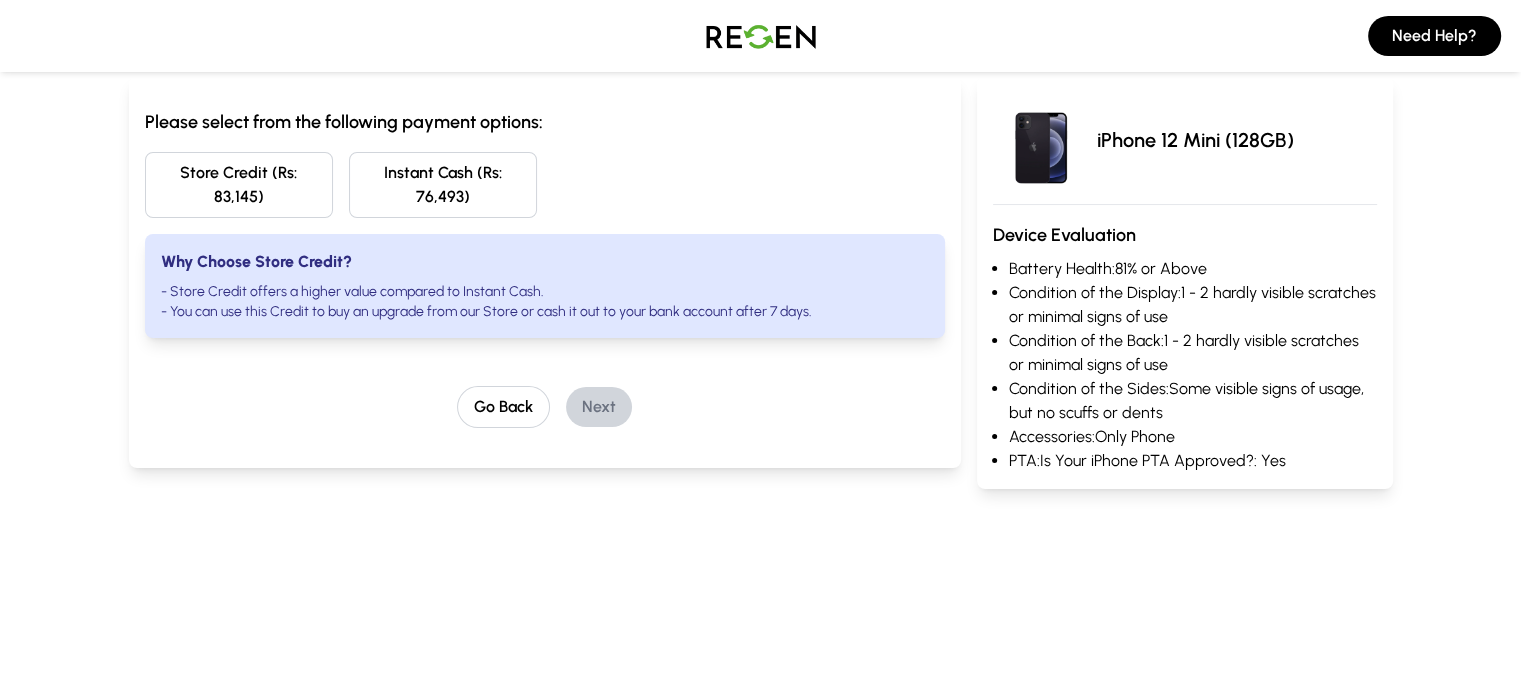 click on "Instant Cash (Rs: 76,493)" at bounding box center (443, 185) 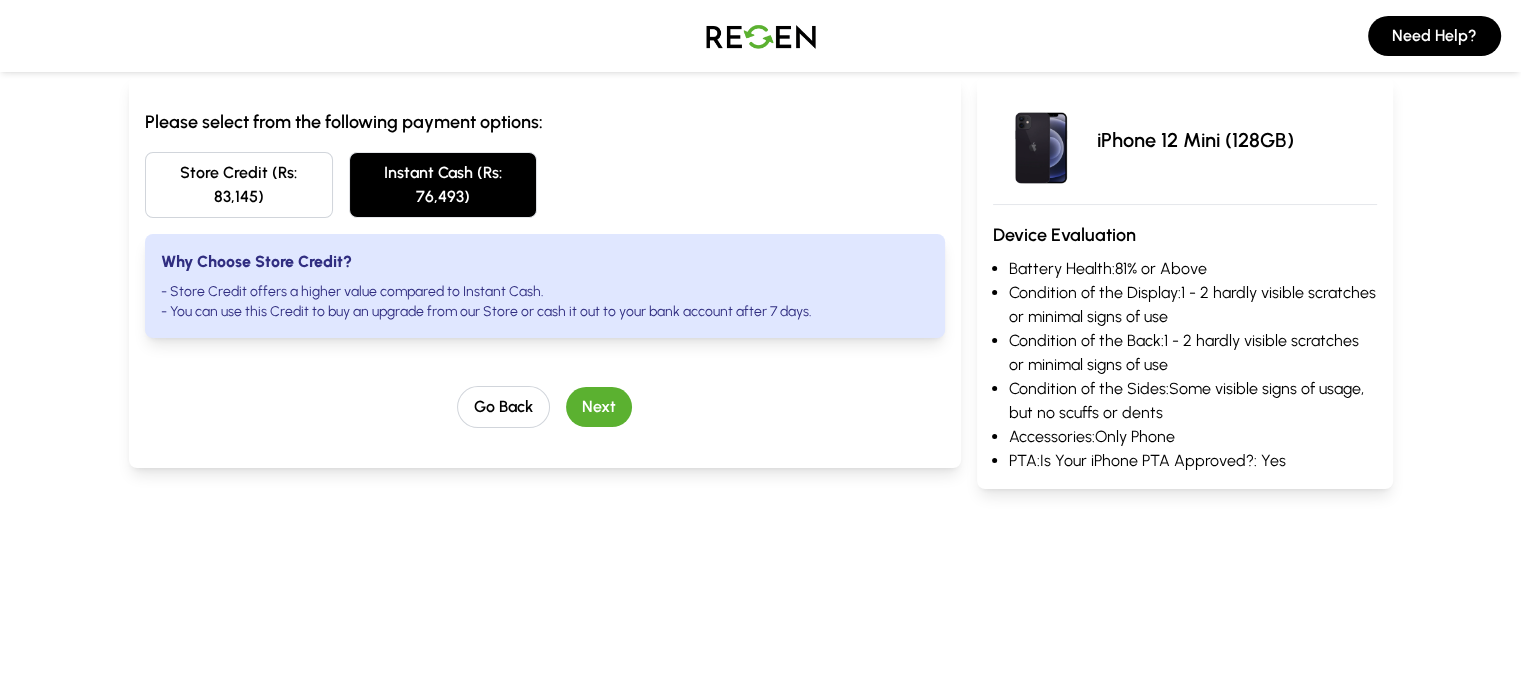 click on "Next" at bounding box center (599, 407) 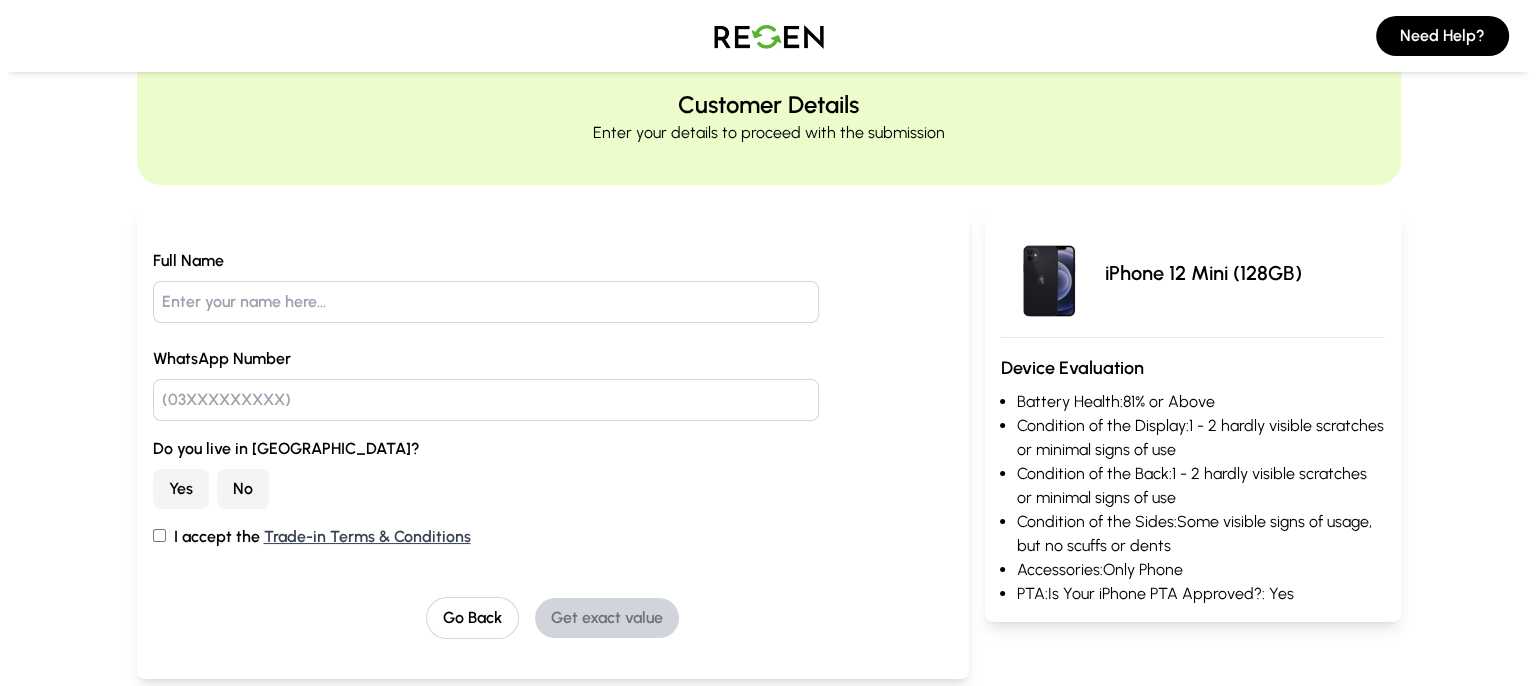 scroll, scrollTop: 0, scrollLeft: 0, axis: both 